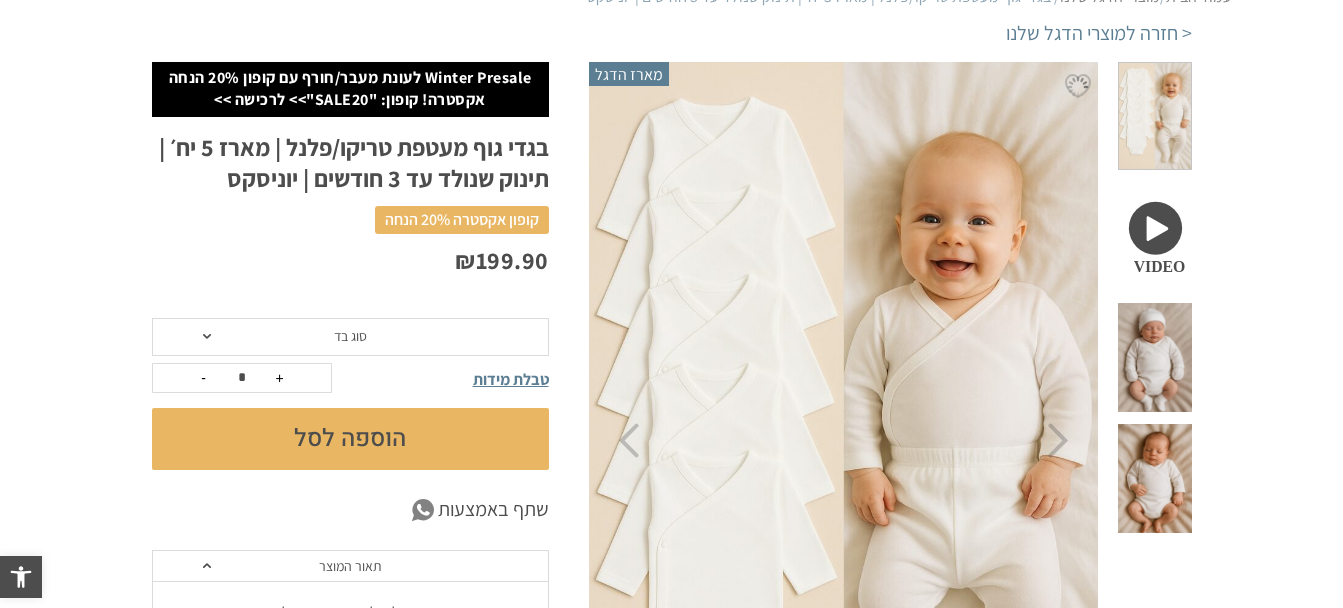 scroll, scrollTop: 400, scrollLeft: 0, axis: vertical 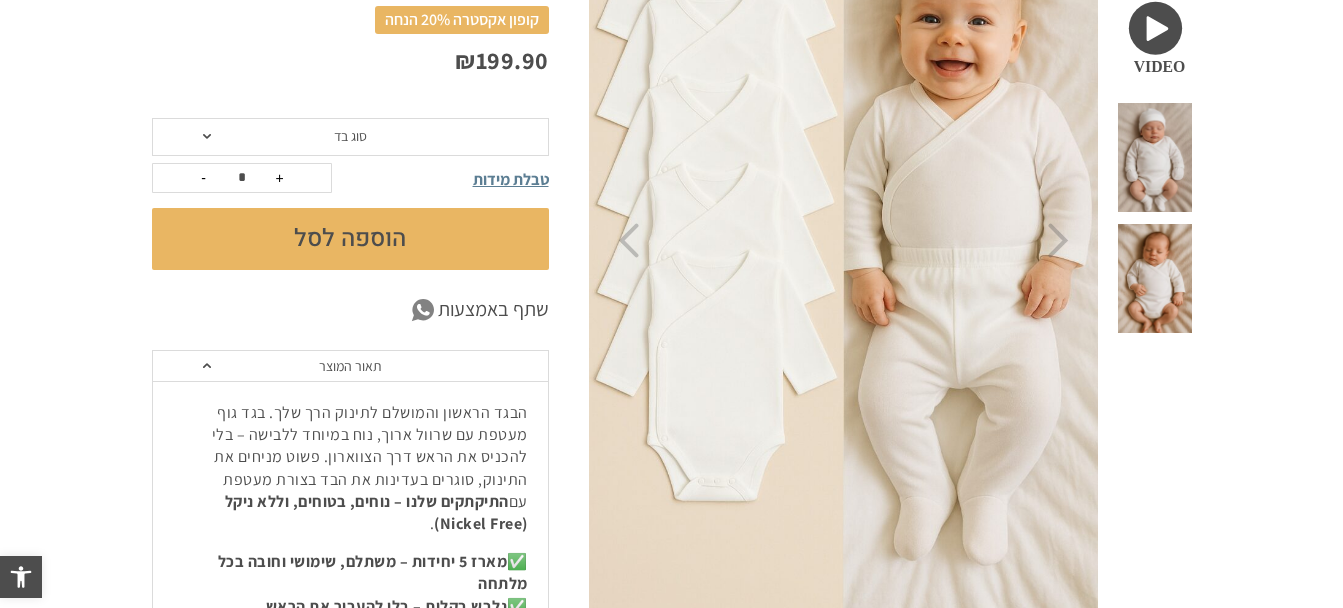 click on "סוג בד" at bounding box center (350, 137) 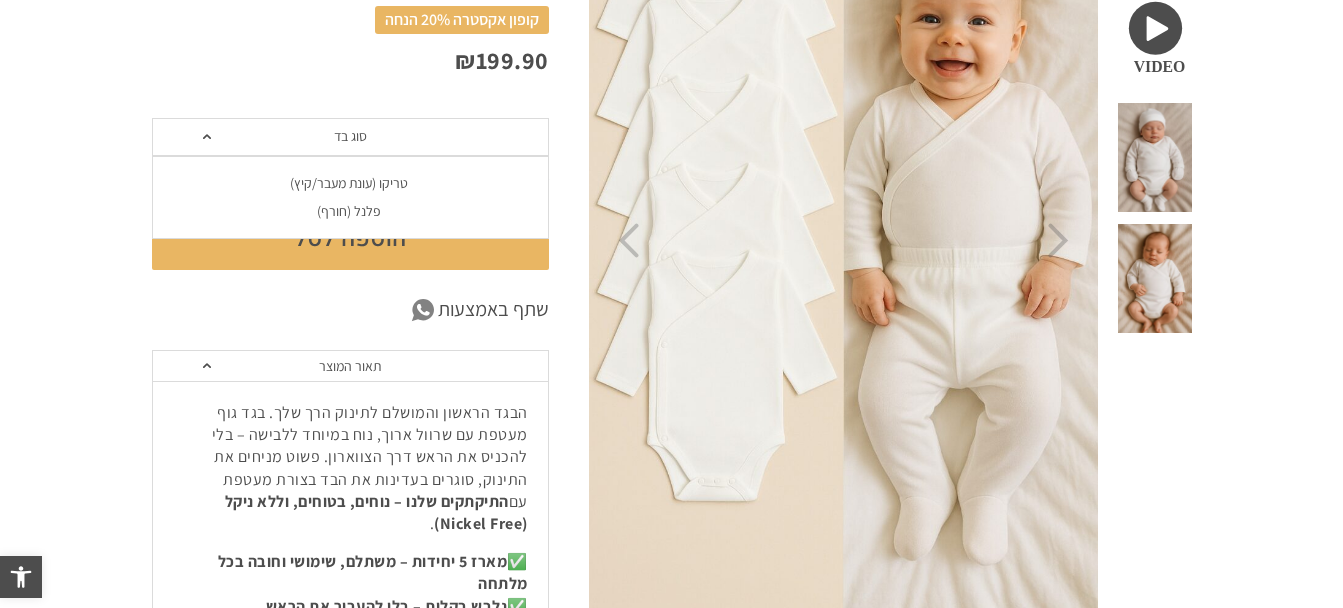 click on "פלנל (חורף)" at bounding box center [349, 211] 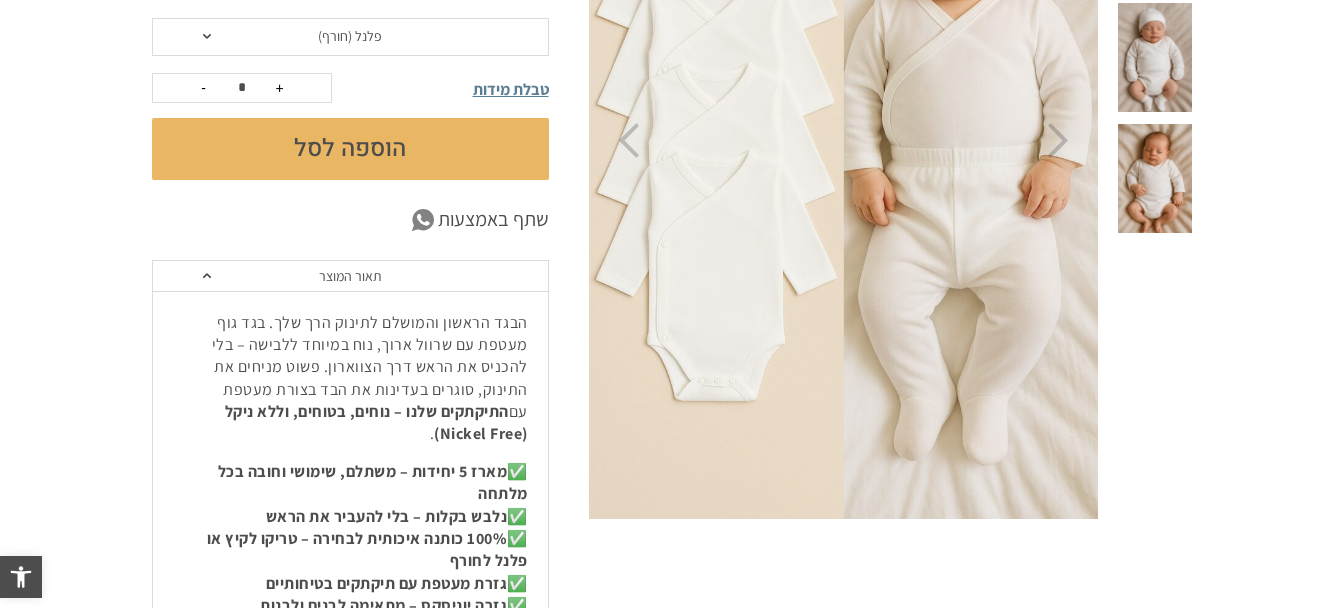 scroll, scrollTop: 0, scrollLeft: 0, axis: both 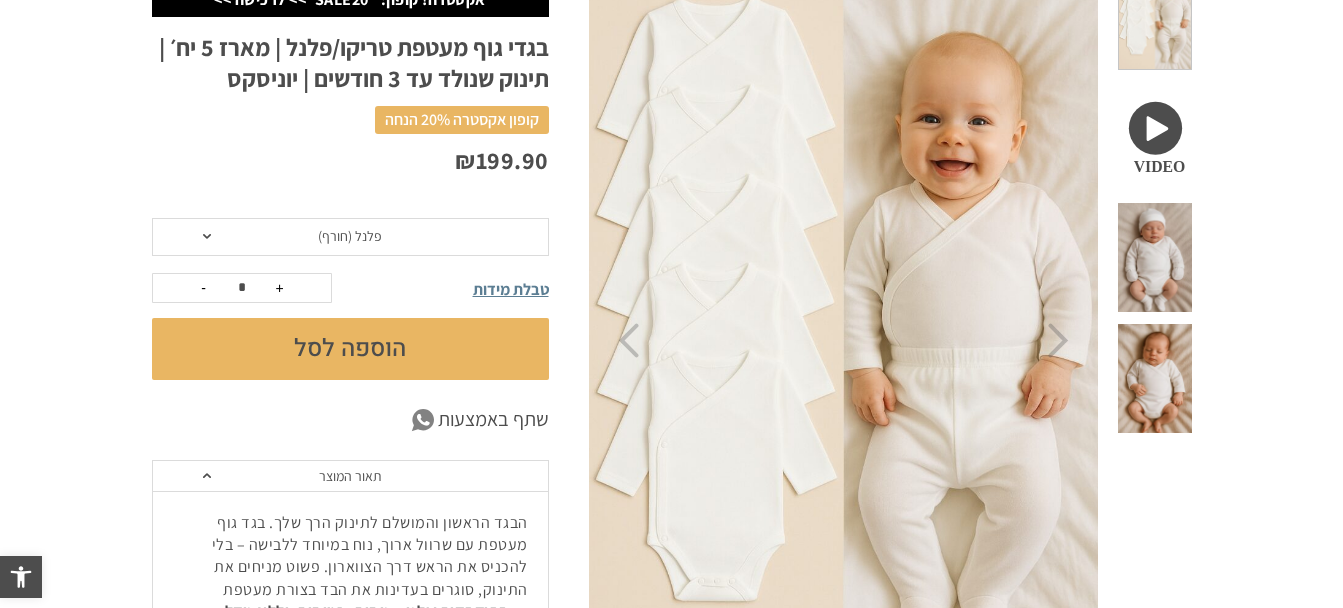 click at bounding box center (1154, 257) 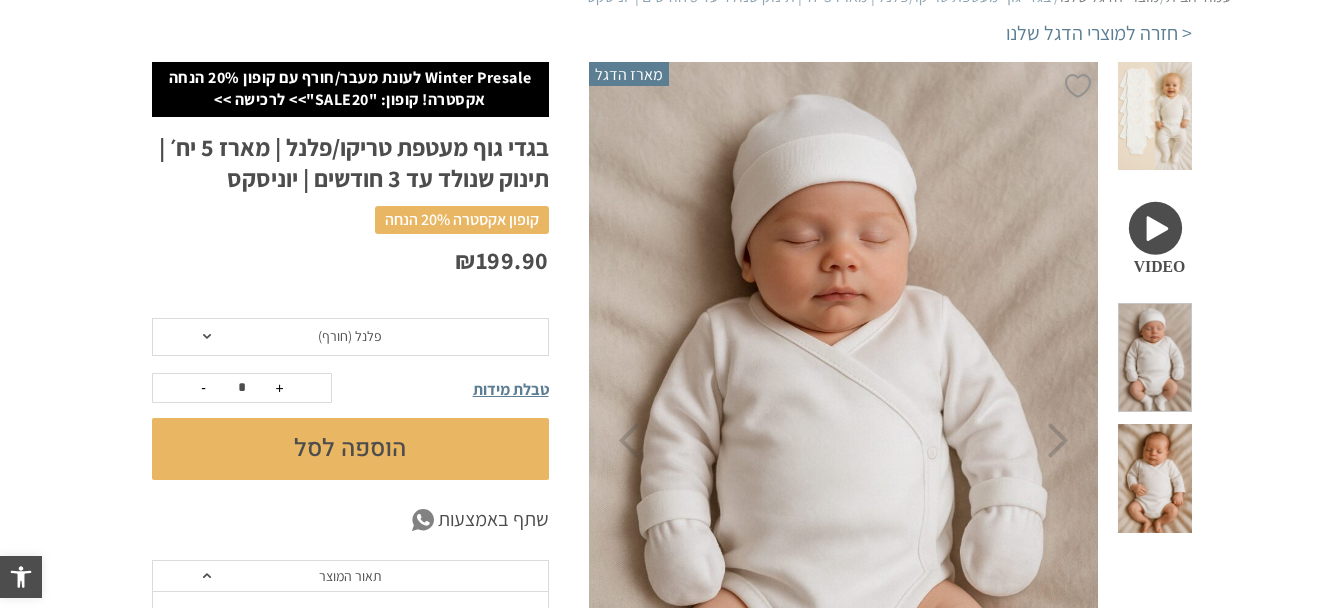 scroll, scrollTop: 100, scrollLeft: 0, axis: vertical 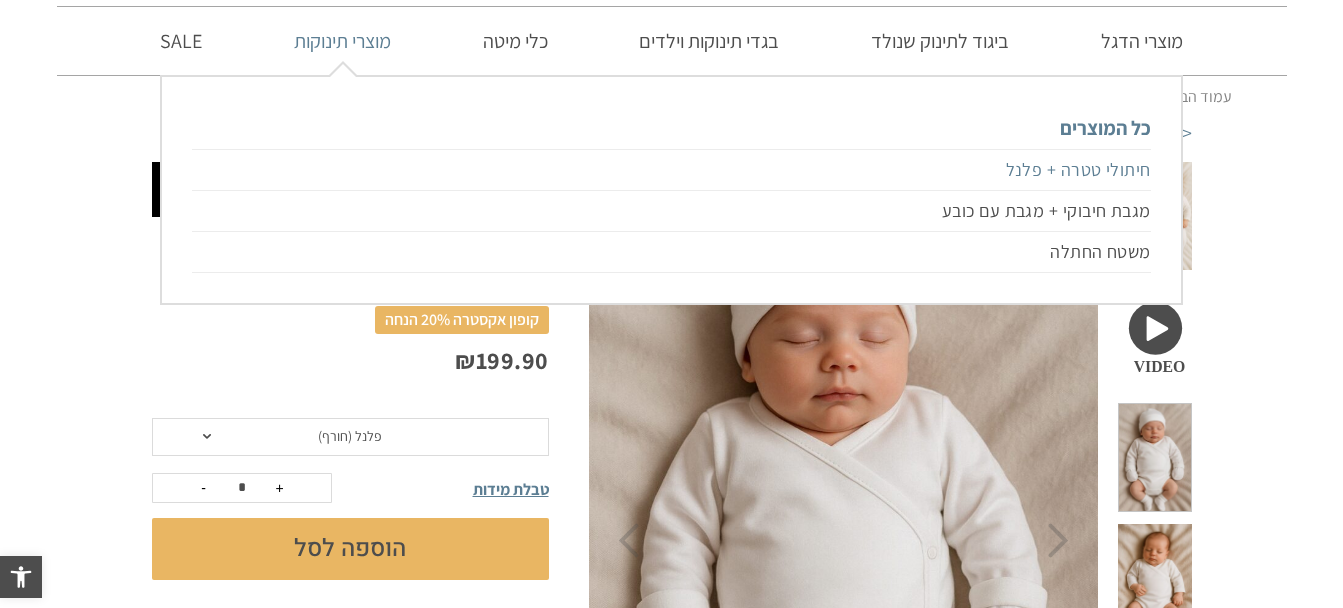 click on "חיתולי טטרה + פלנל" at bounding box center (671, 170) 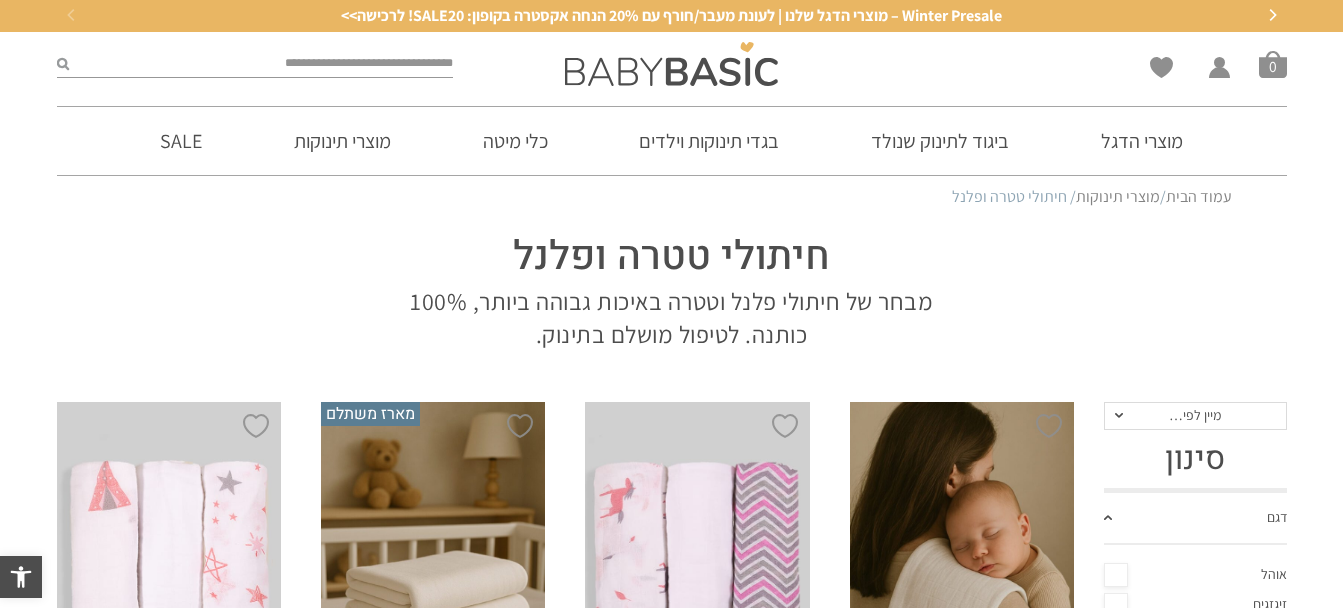 scroll, scrollTop: 0, scrollLeft: 0, axis: both 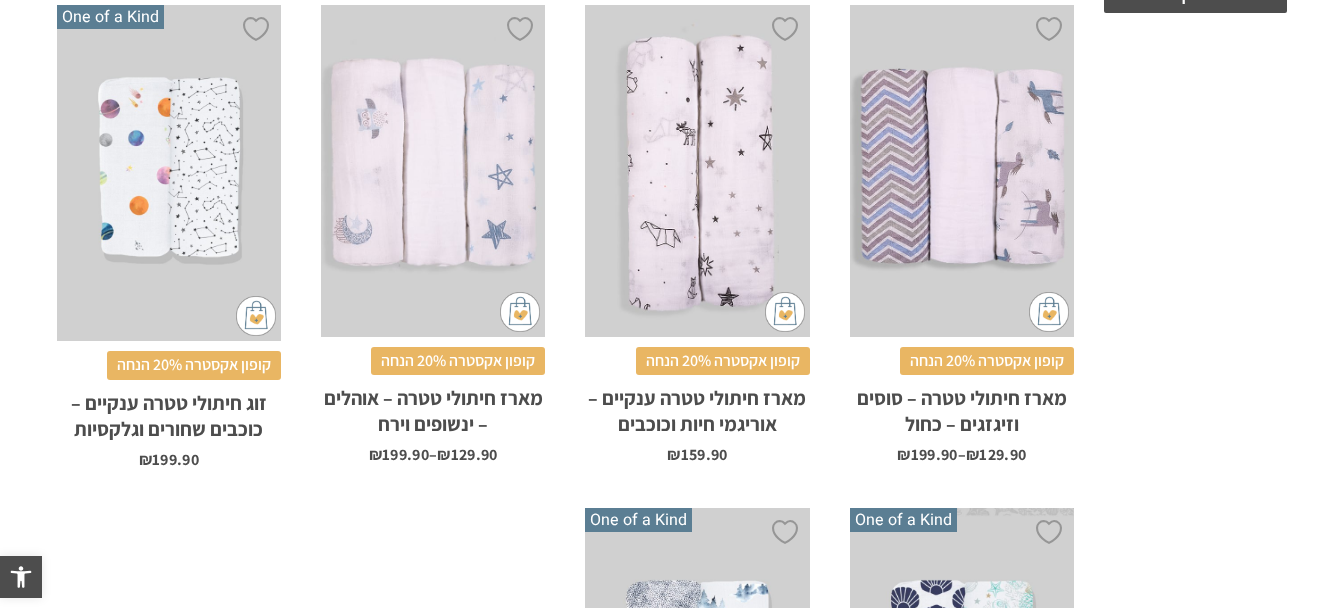 click on "x
בחירת בחירת מארז
מארז 3 יחידות
מארז 6 יחידות - המשתלם ביותר" at bounding box center (433, 171) 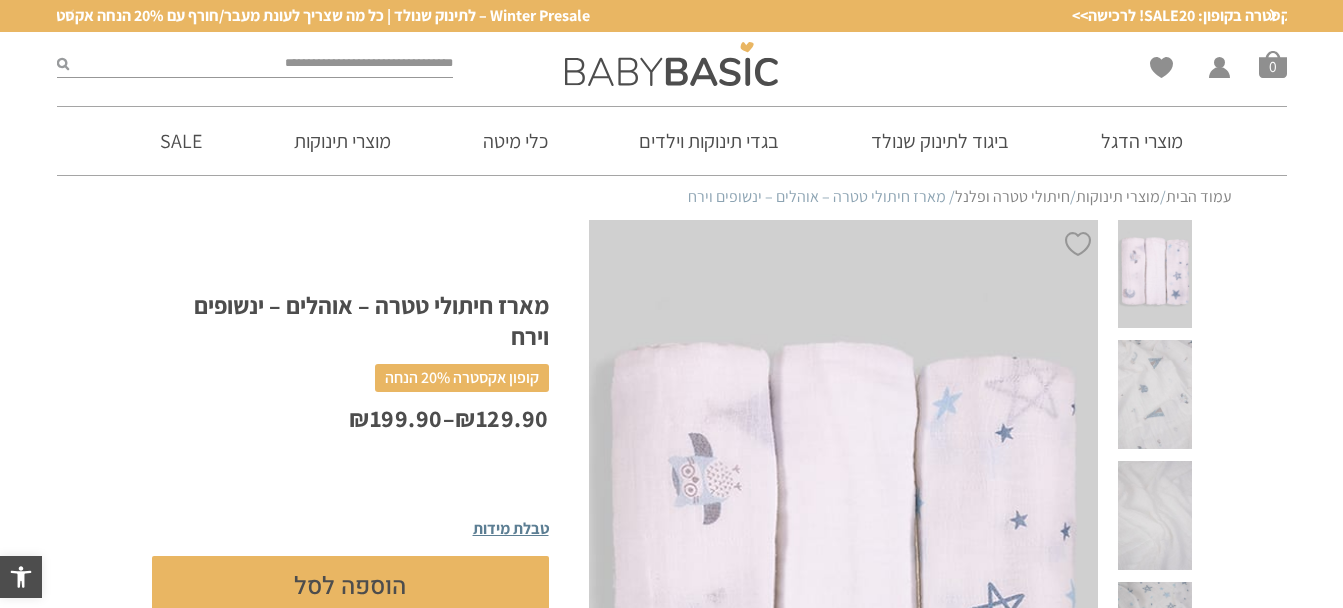 scroll, scrollTop: 0, scrollLeft: 0, axis: both 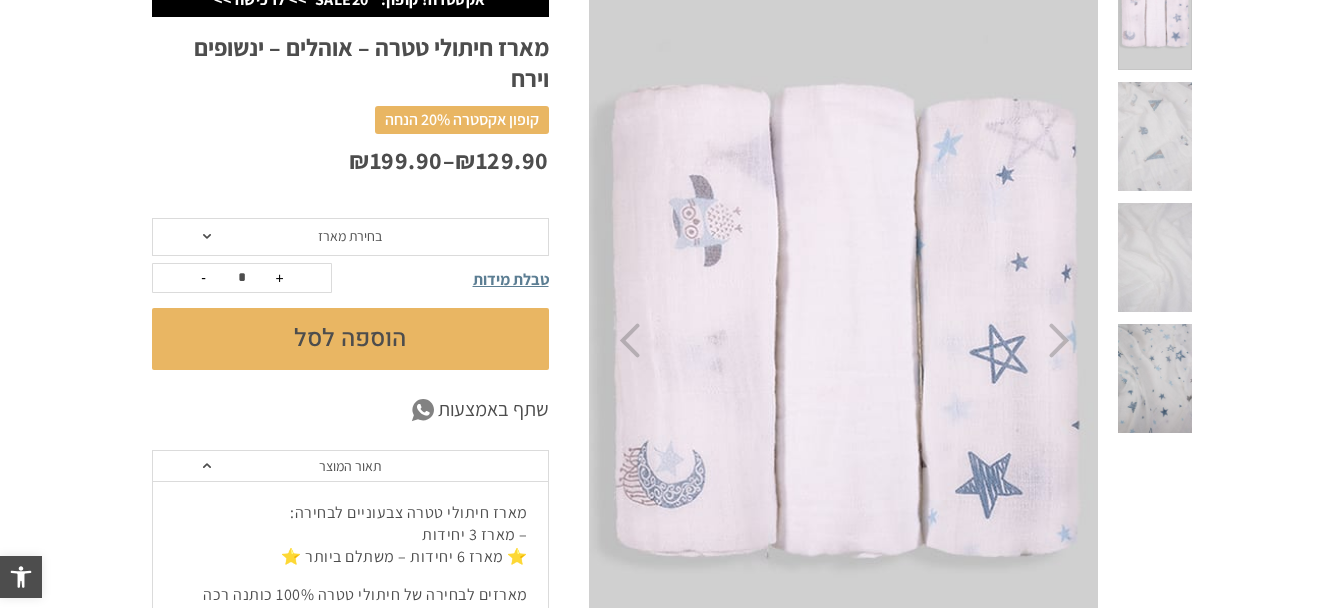 click on "בחירת מארז" 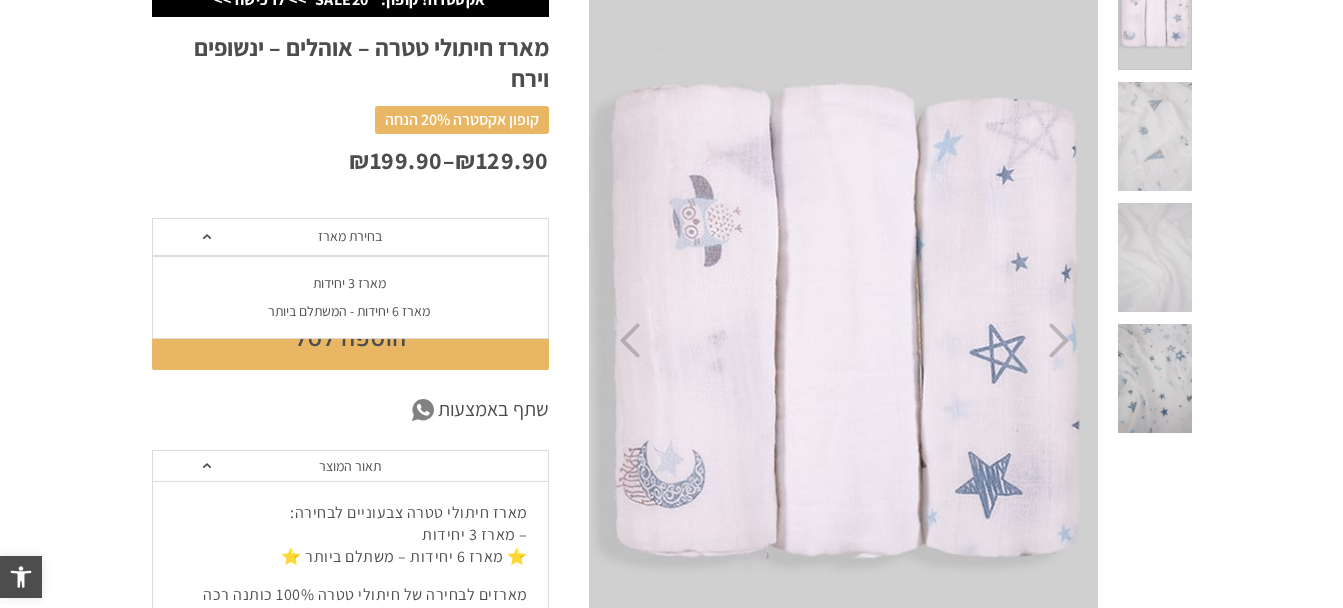 click on "מארז 3 יחידות" 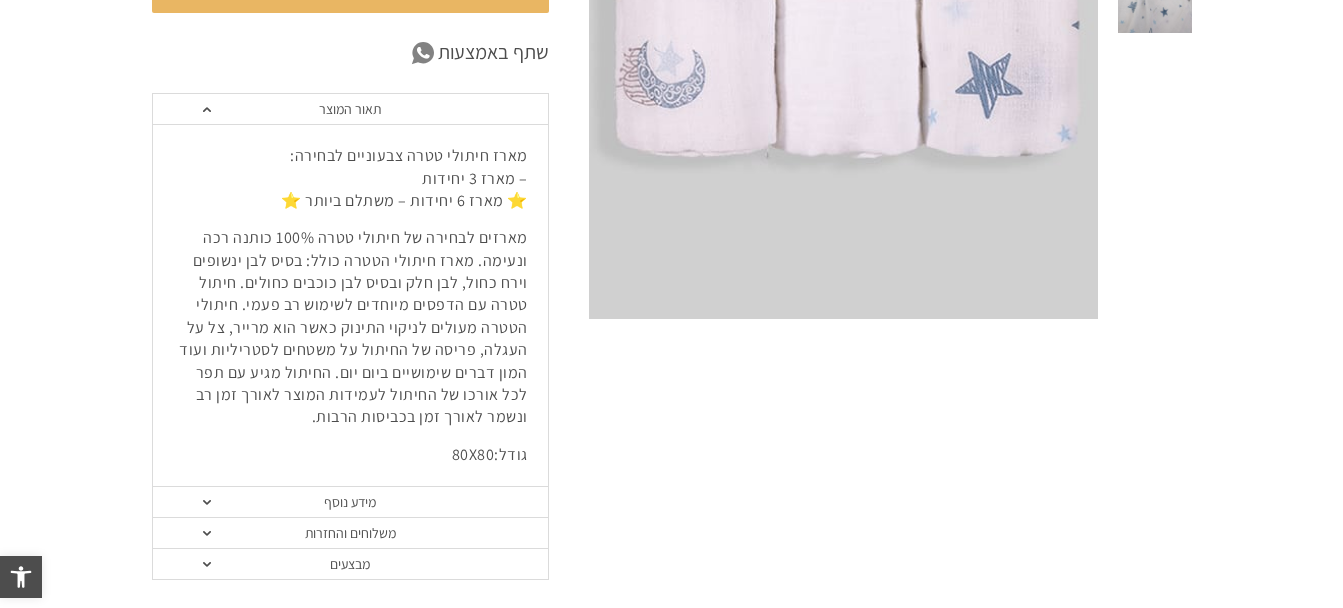 scroll, scrollTop: 800, scrollLeft: 0, axis: vertical 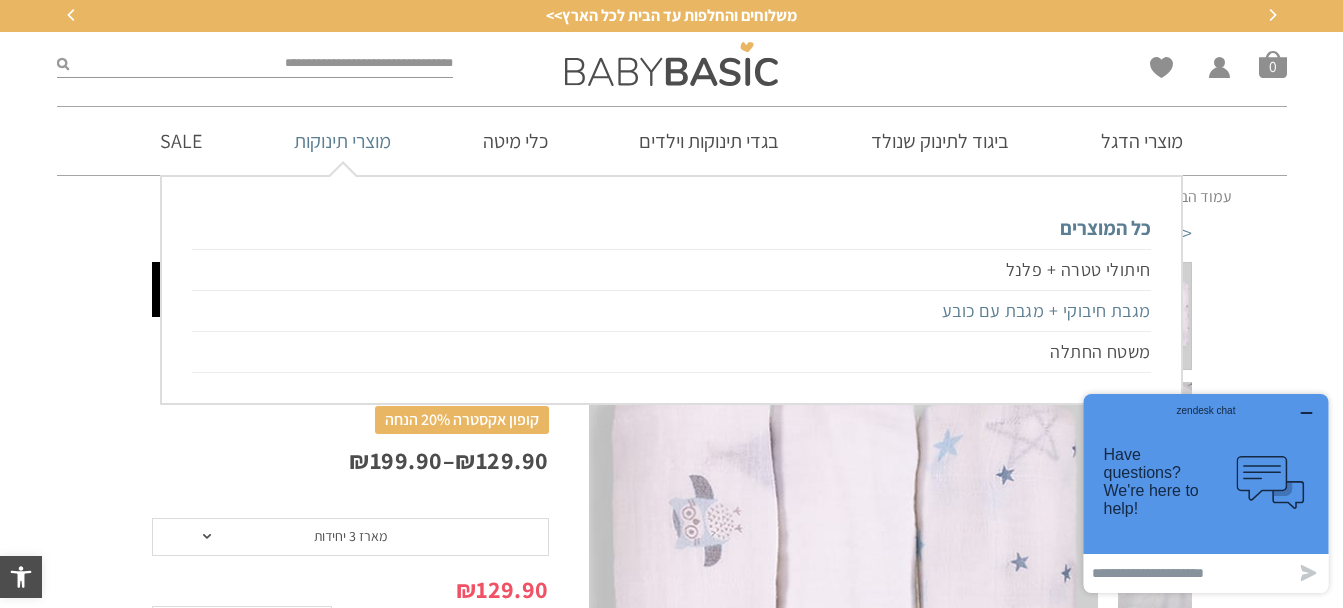 click on "מגבת חיבוקי + מגבת עם כובע" at bounding box center (671, 311) 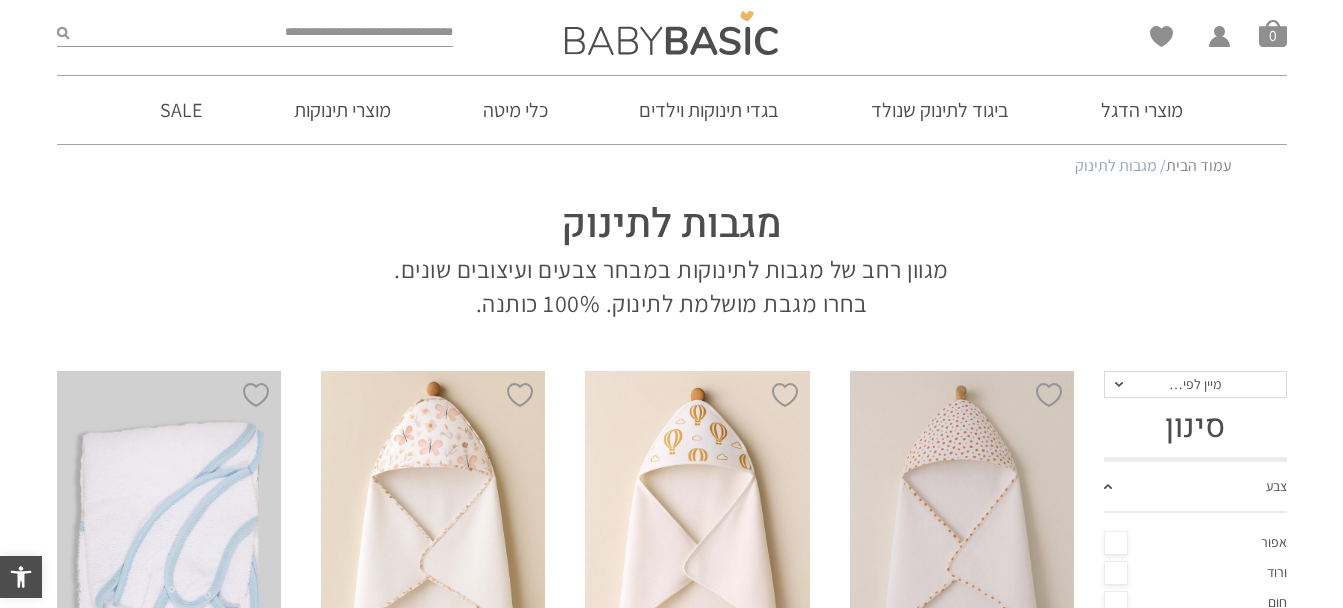 scroll, scrollTop: 0, scrollLeft: 0, axis: both 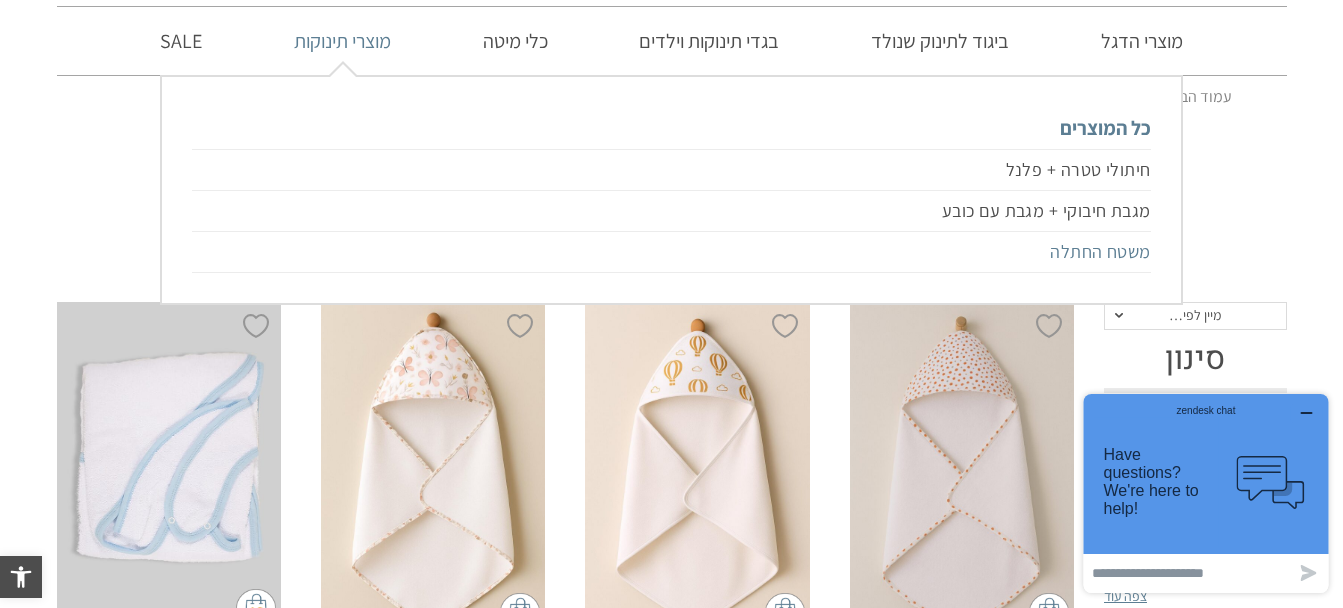 click on "משטח החתלה" at bounding box center [671, 252] 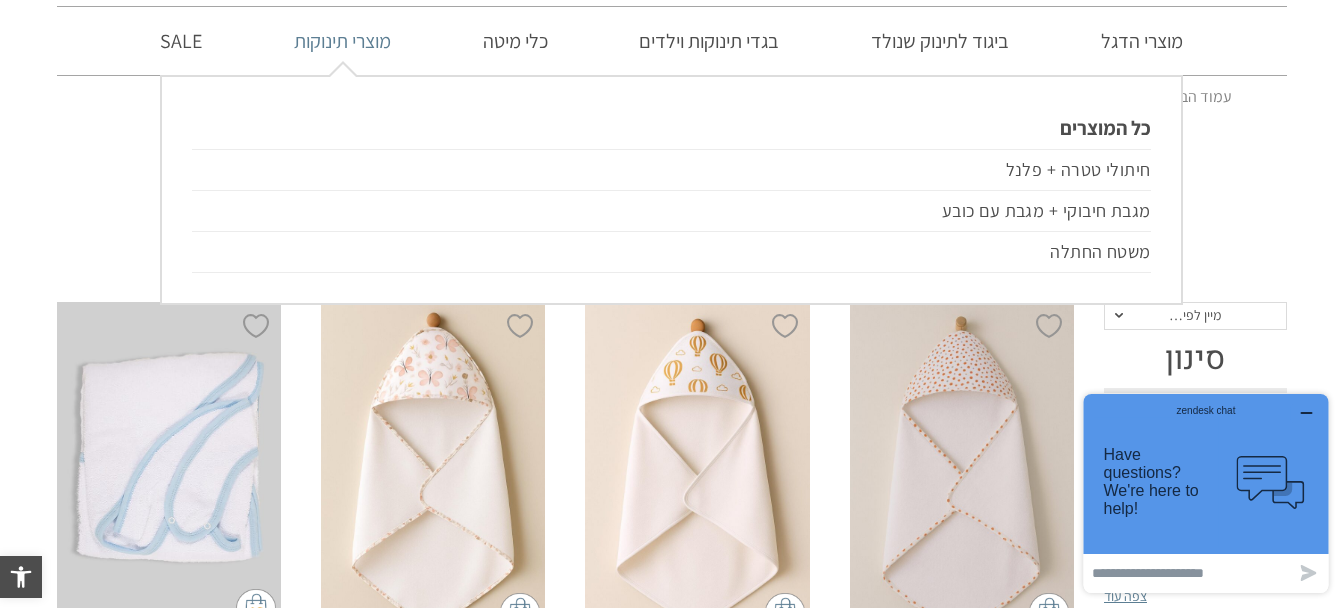 scroll, scrollTop: 300, scrollLeft: 0, axis: vertical 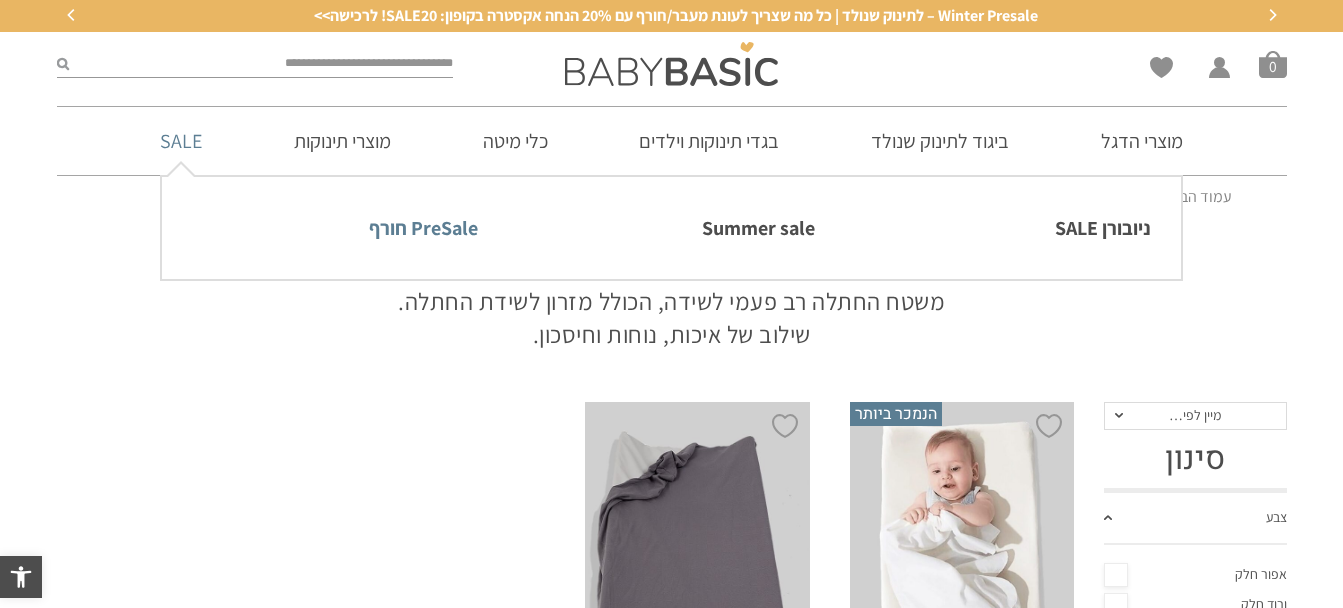 click on "PreSale חורף" at bounding box center (335, 228) 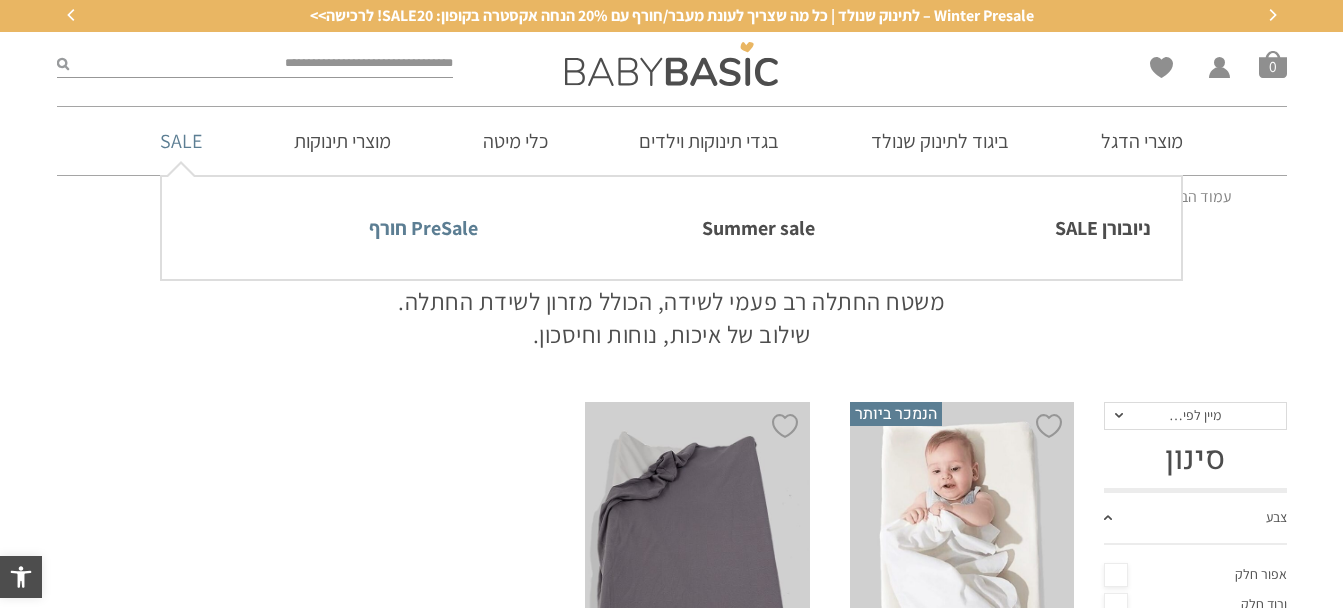 scroll, scrollTop: 0, scrollLeft: 0, axis: both 